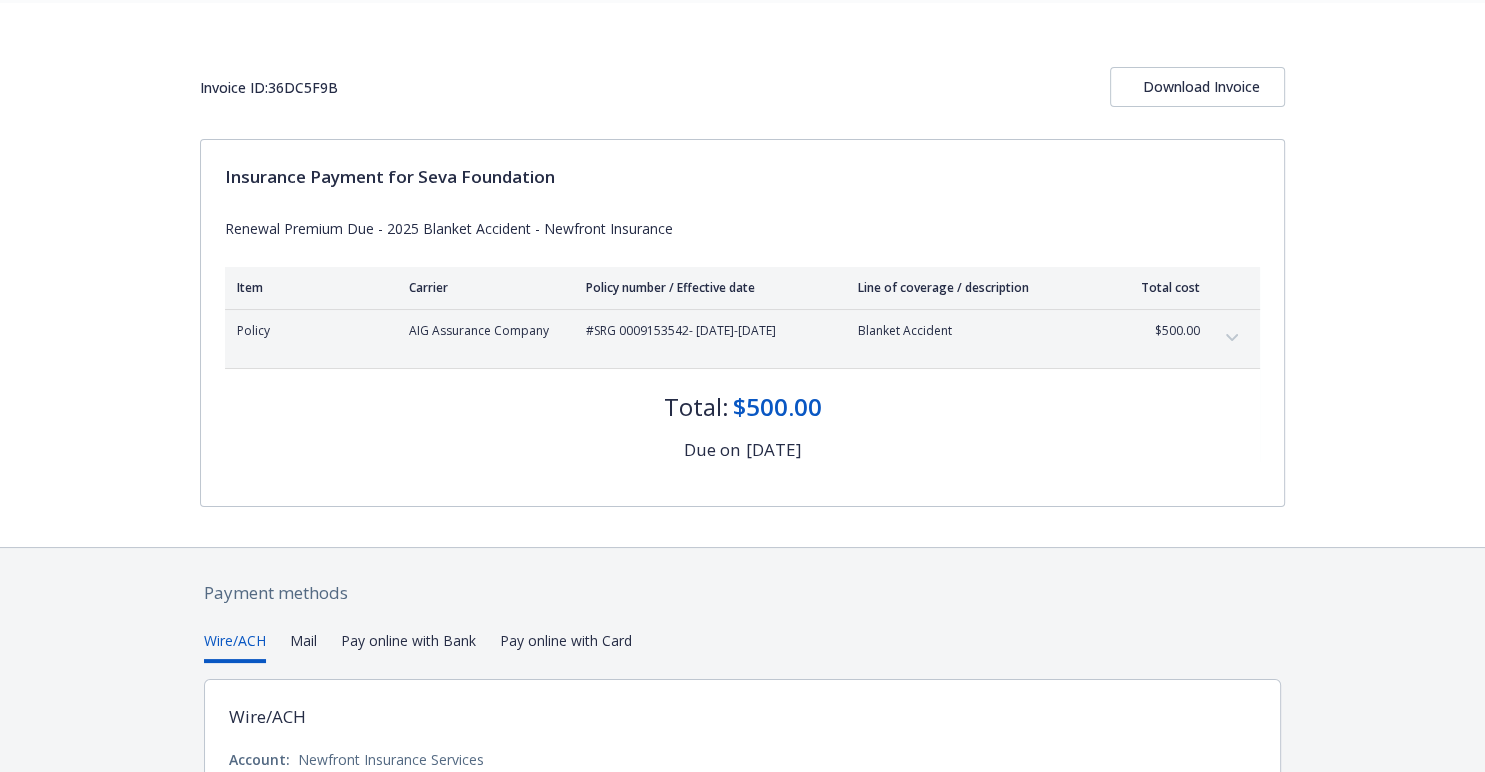 scroll, scrollTop: 0, scrollLeft: 0, axis: both 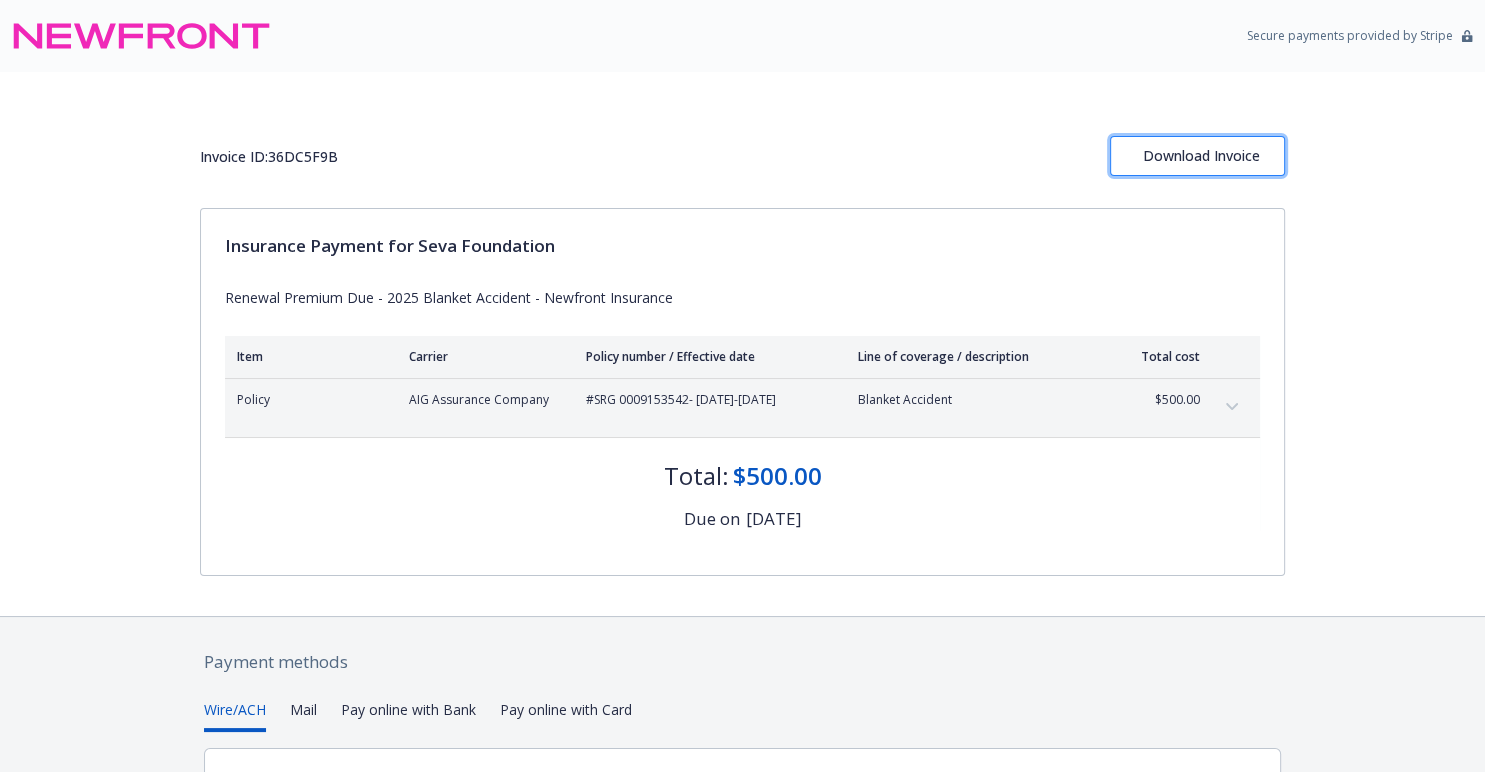 click on "Download Invoice" at bounding box center (1197, 156) 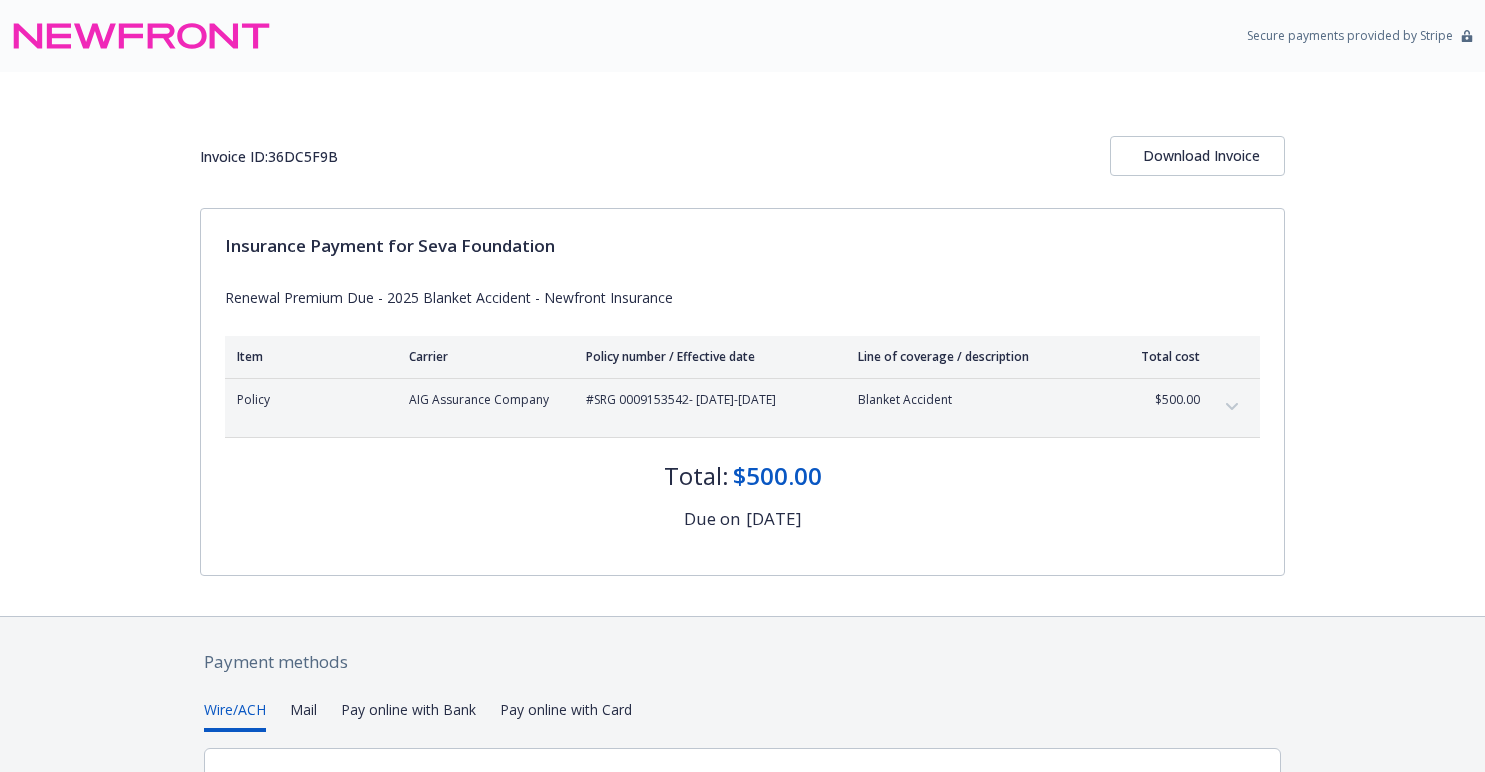 scroll, scrollTop: 0, scrollLeft: 0, axis: both 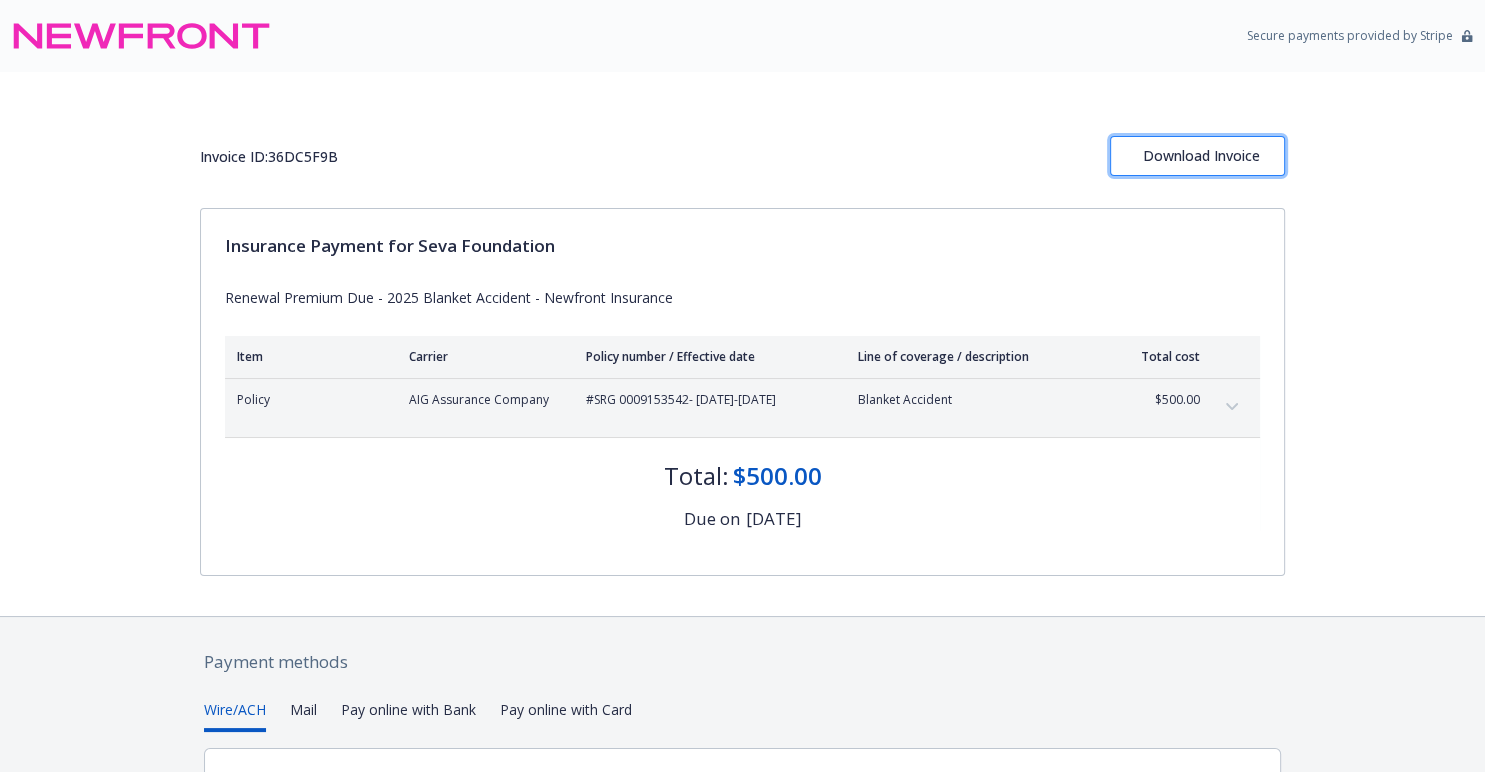 click on "Download Invoice" at bounding box center [1197, 156] 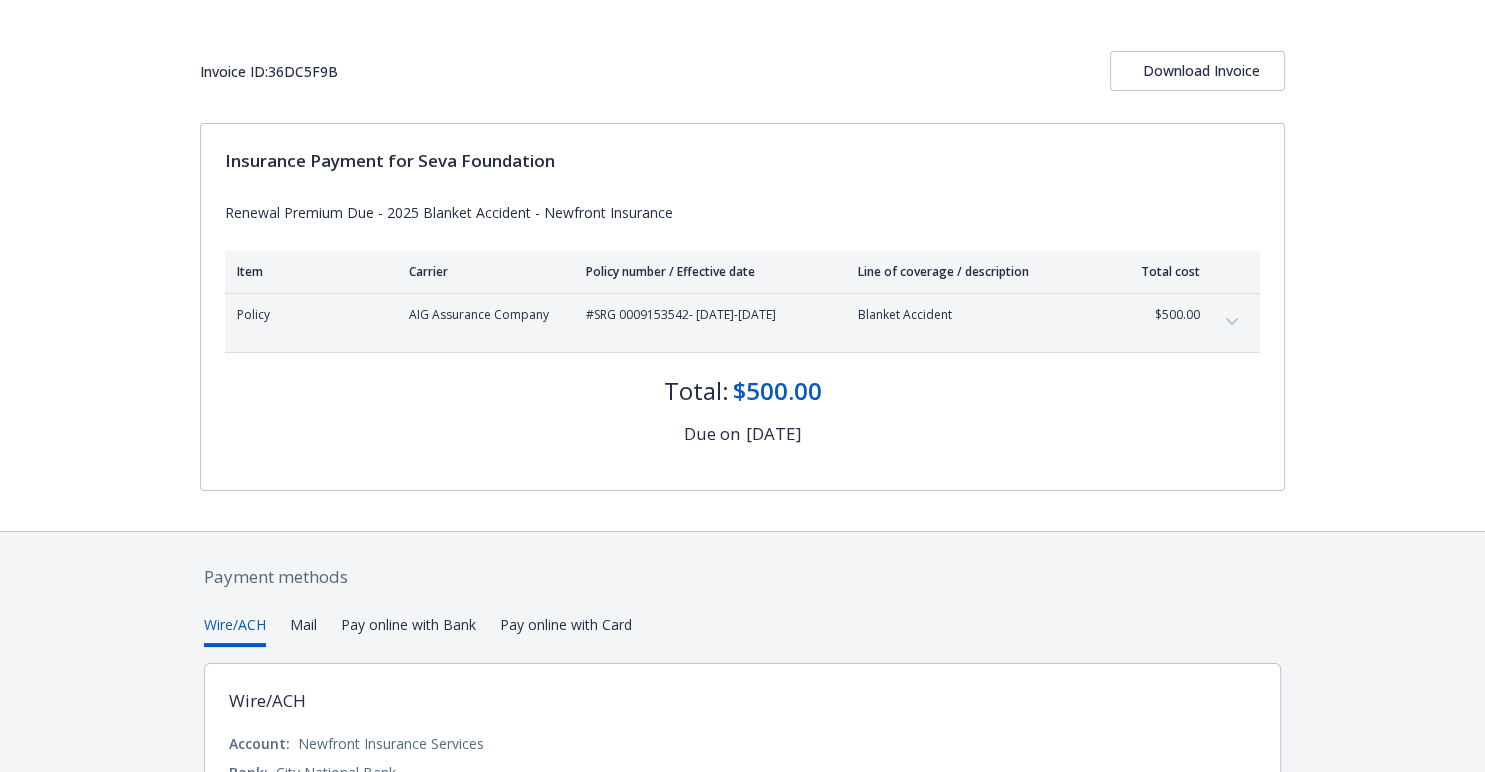 scroll, scrollTop: 256, scrollLeft: 0, axis: vertical 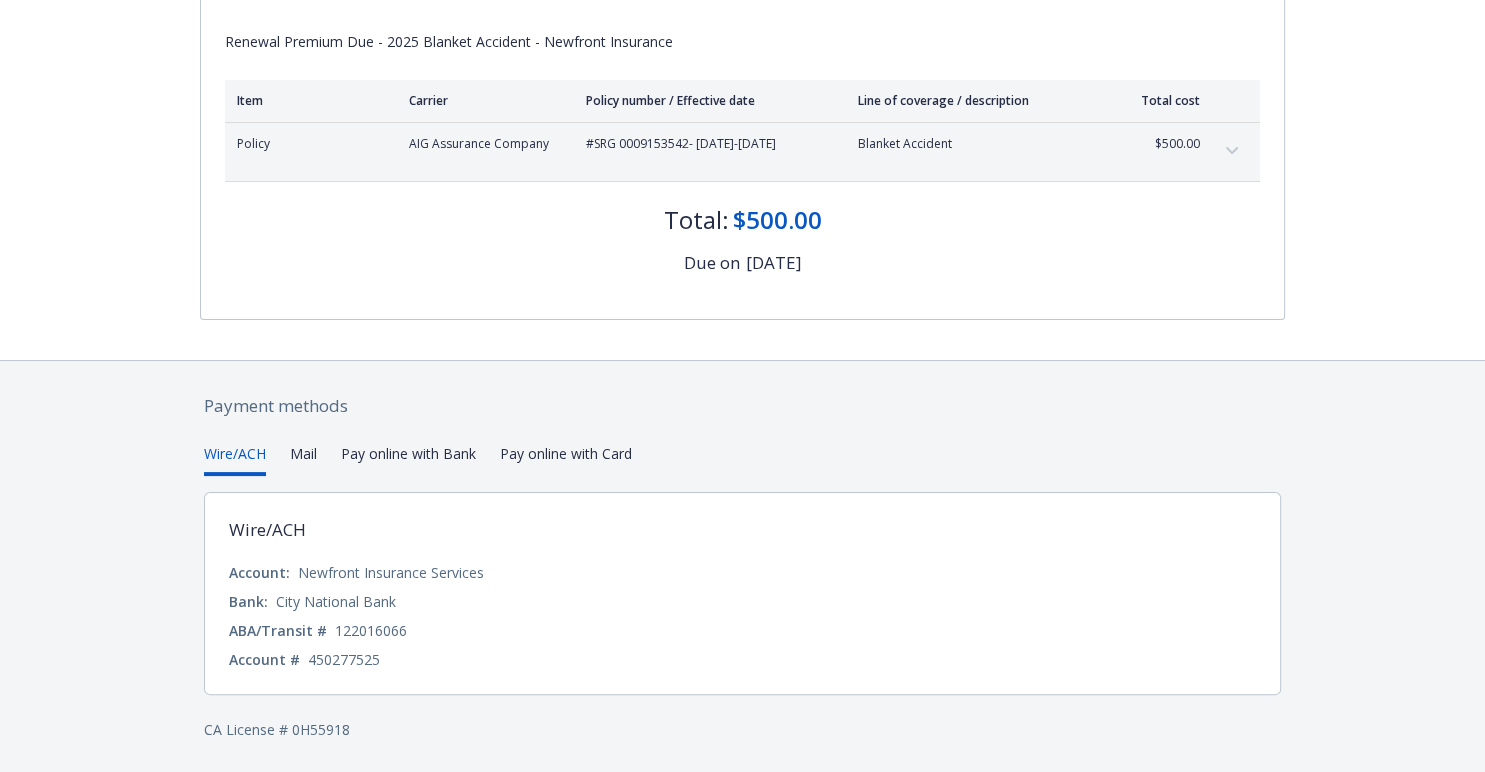 click on "Account: Newfront Insurance Services" at bounding box center (742, 572) 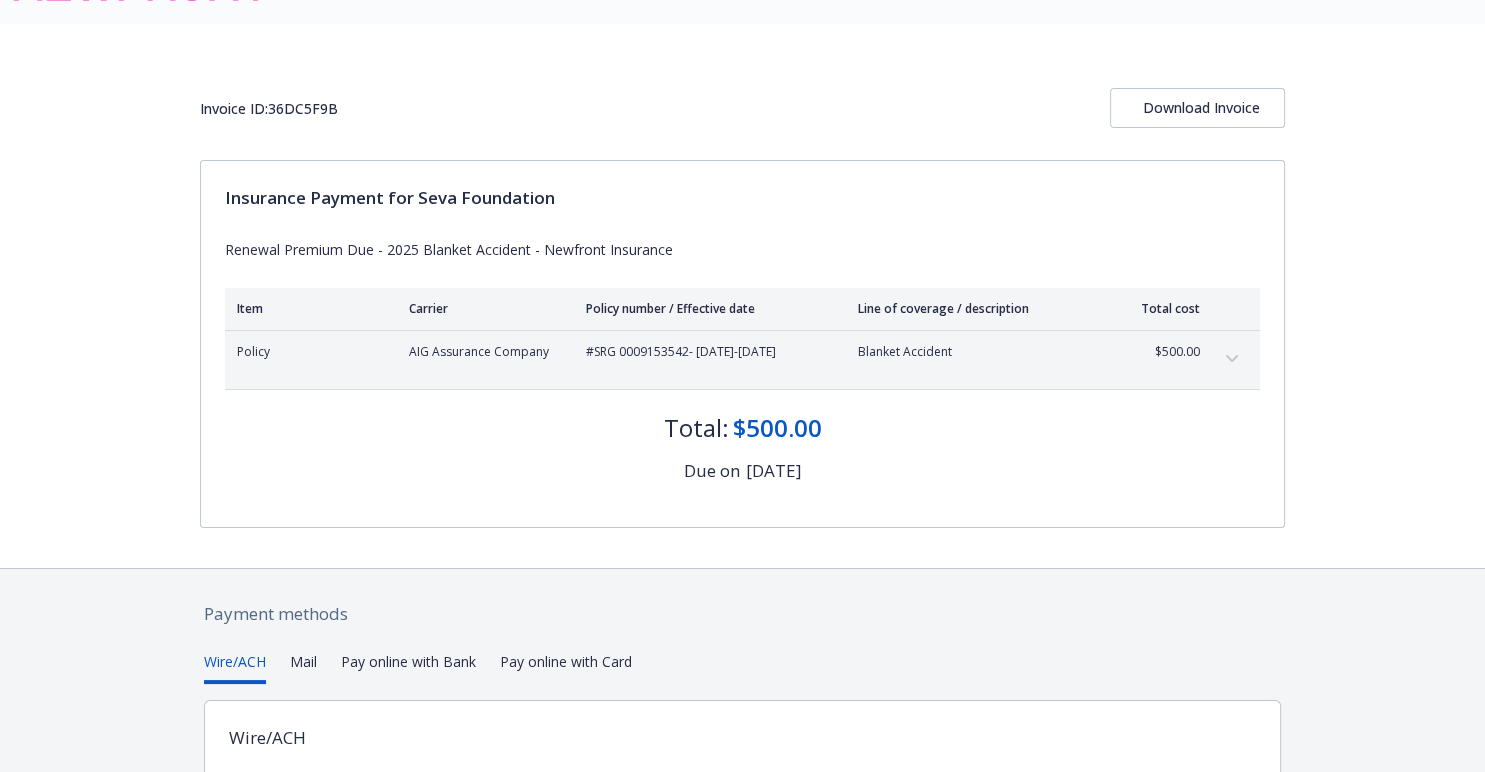 scroll, scrollTop: 0, scrollLeft: 0, axis: both 